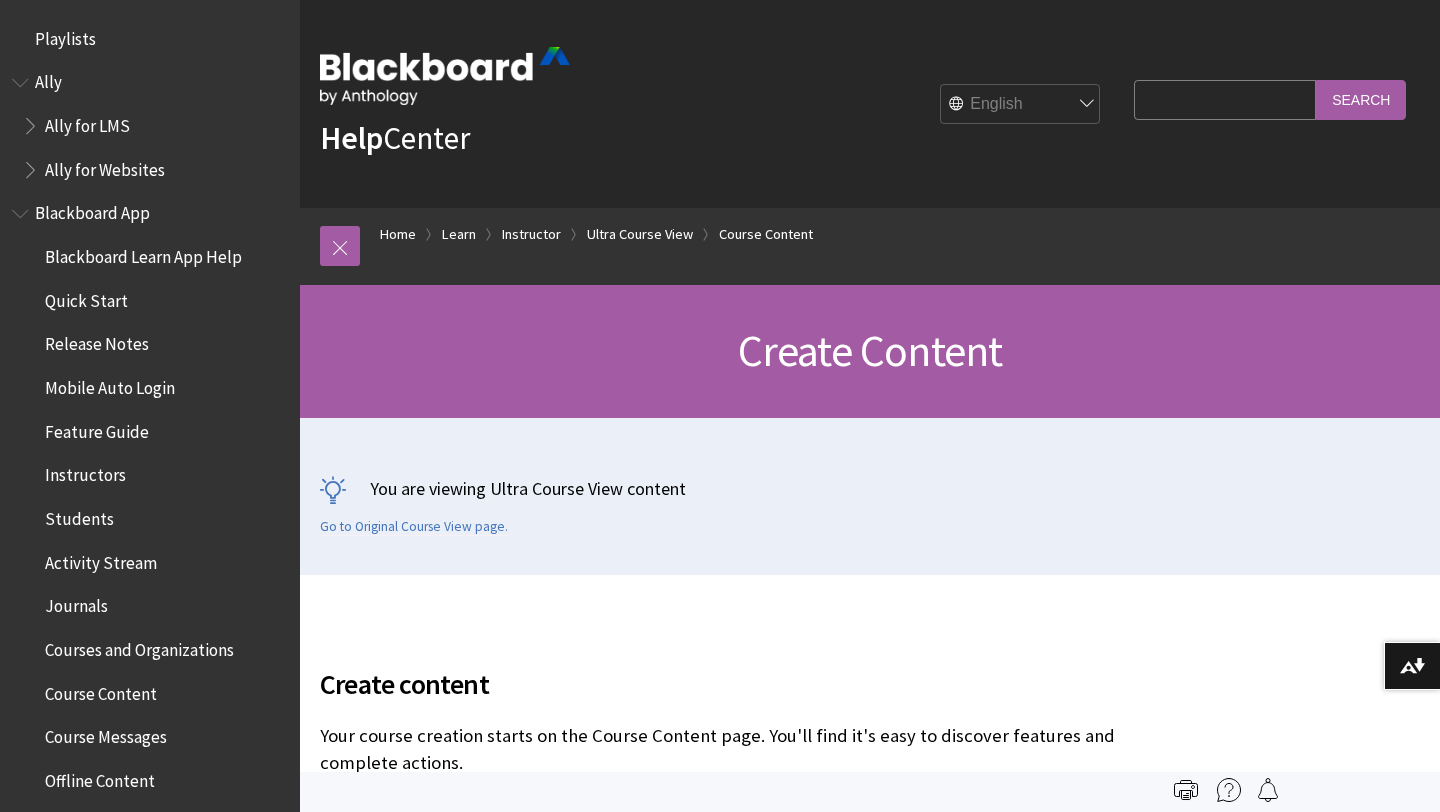 scroll, scrollTop: 0, scrollLeft: 0, axis: both 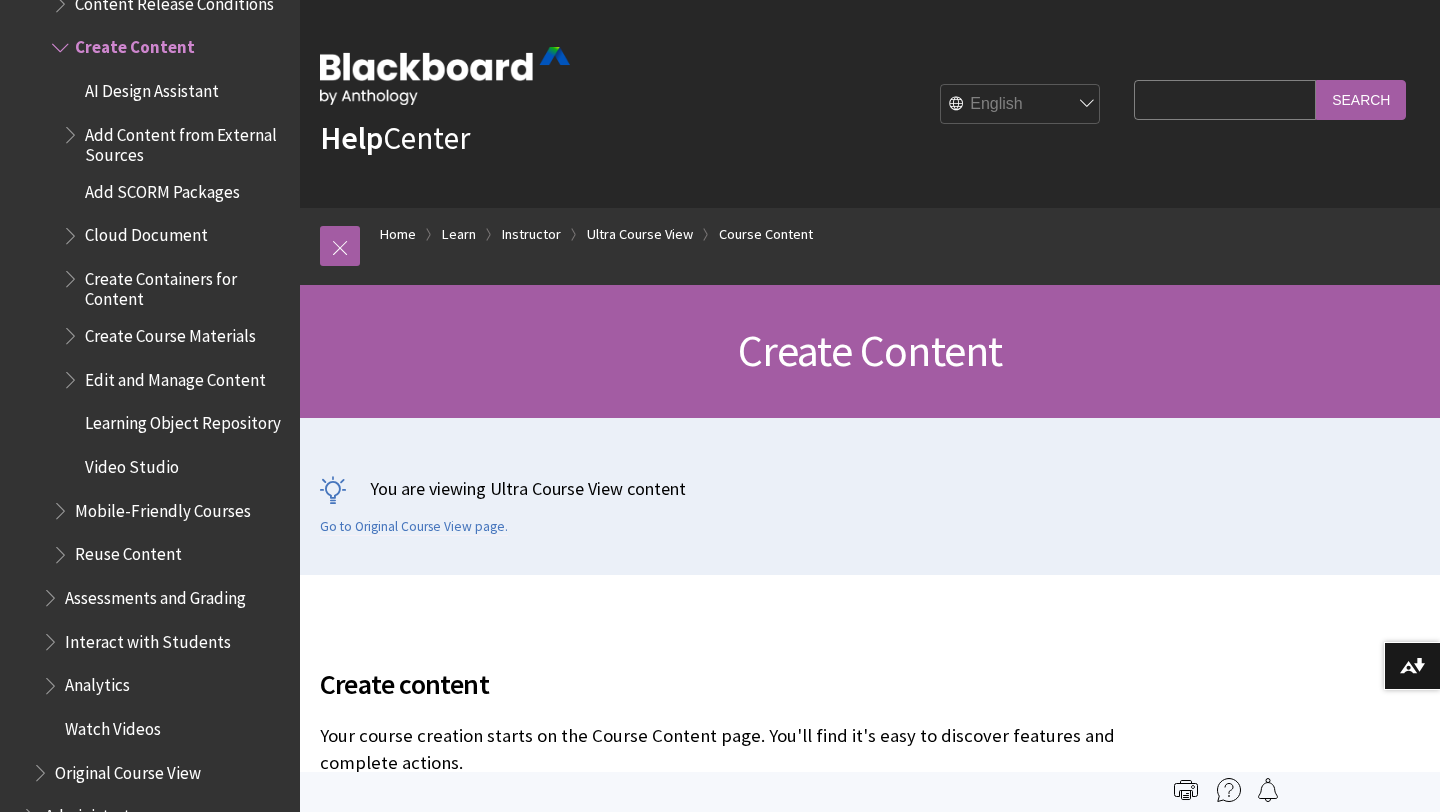 click on "Search Query" at bounding box center [1225, 99] 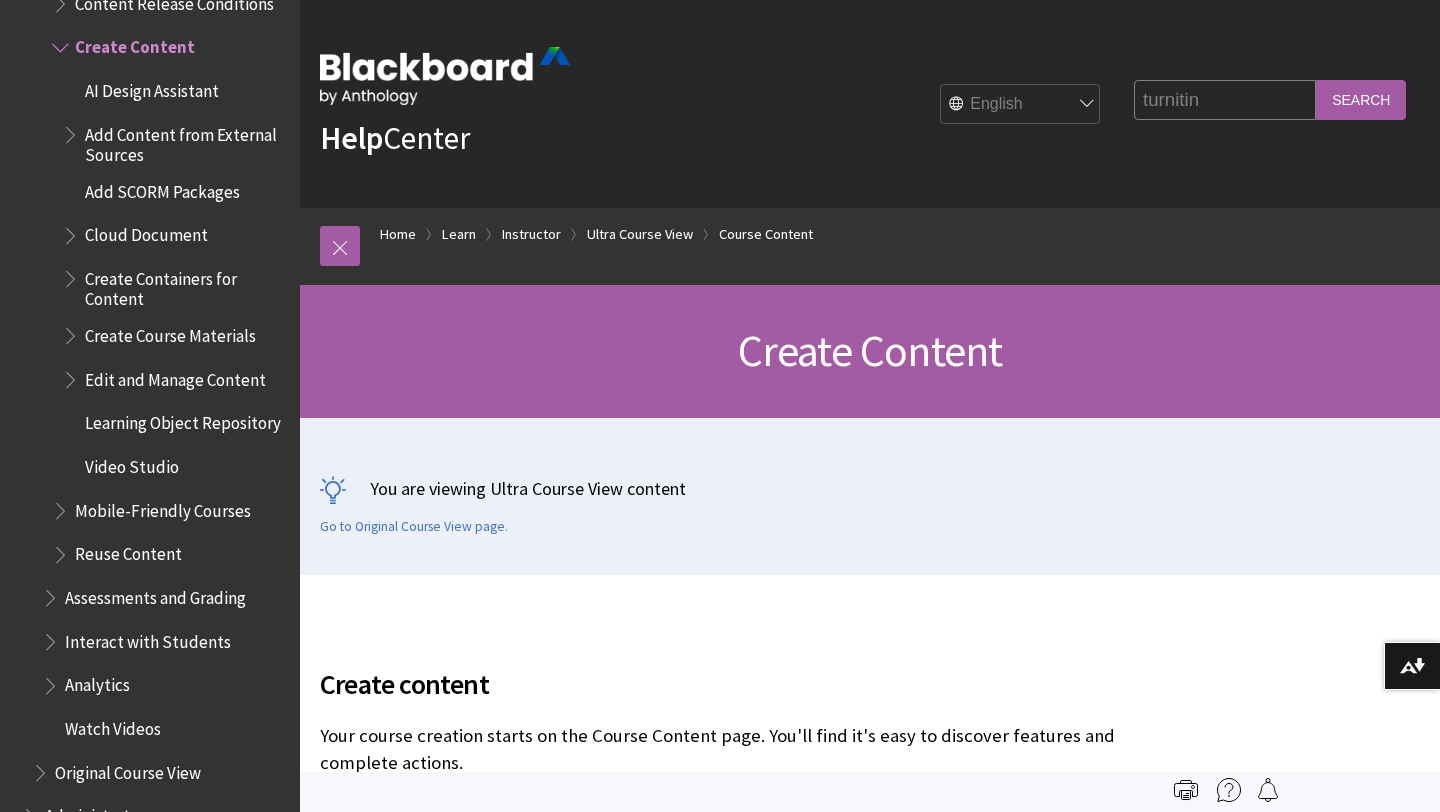 type on "turnitin" 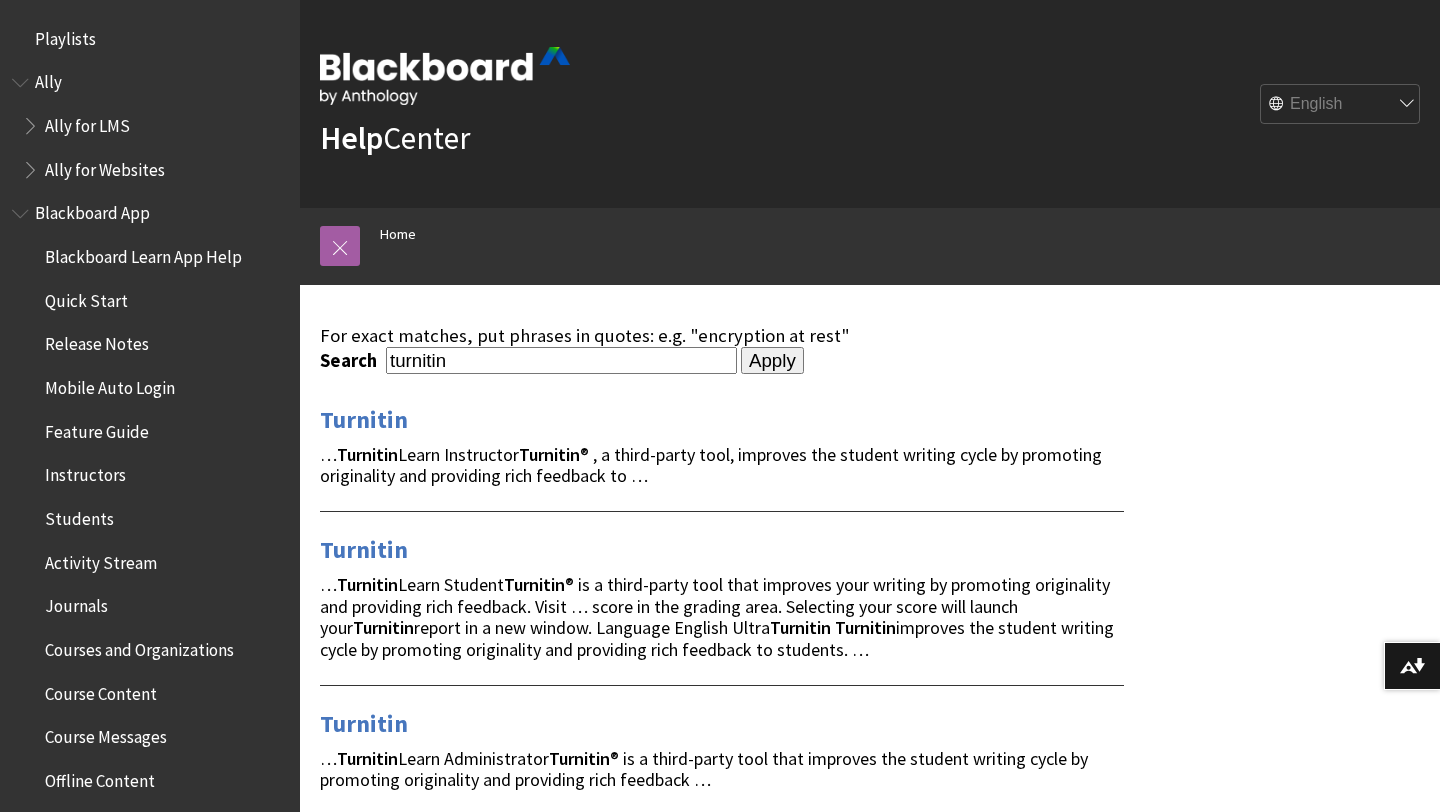 scroll, scrollTop: 0, scrollLeft: 0, axis: both 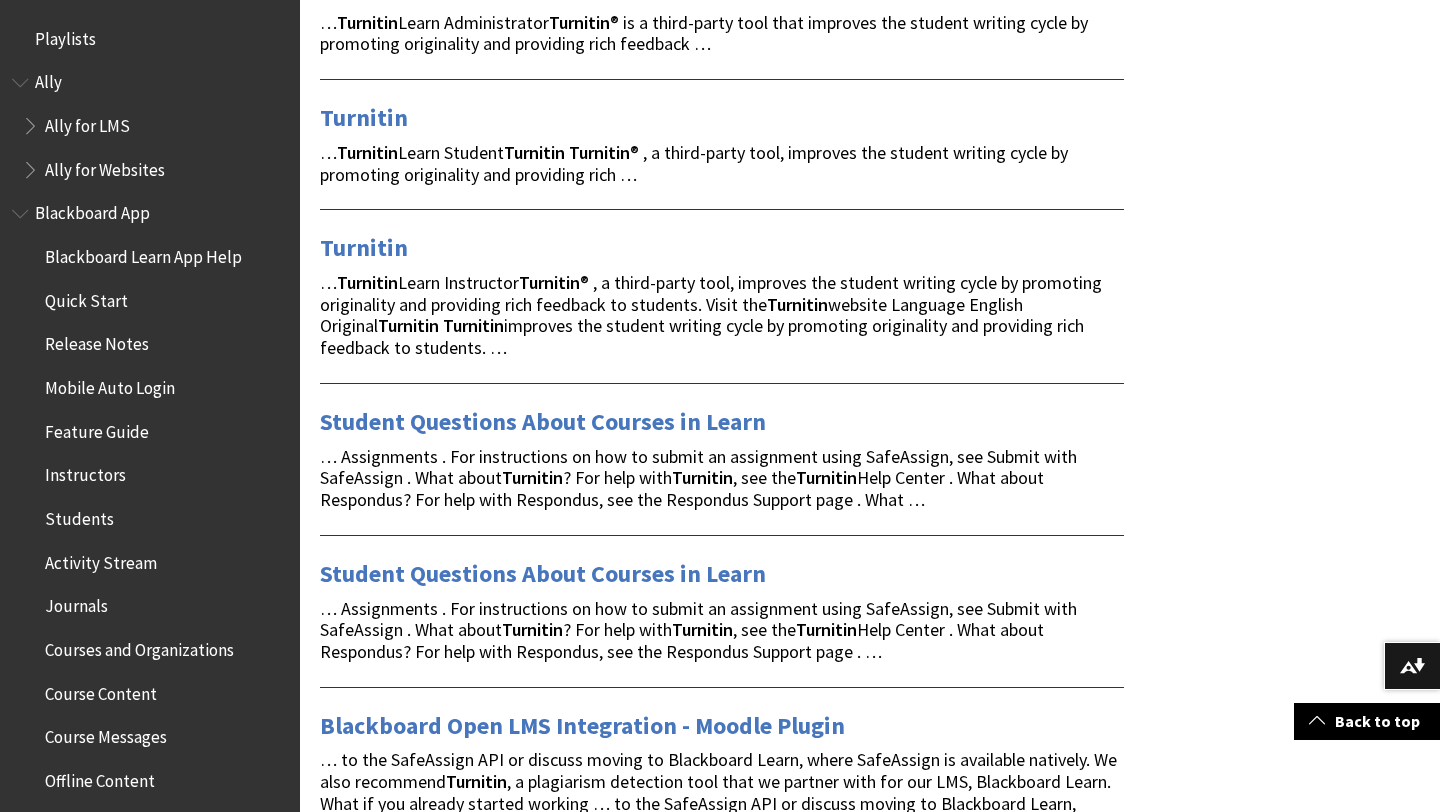 click on "Turnitin" at bounding box center (826, 477) 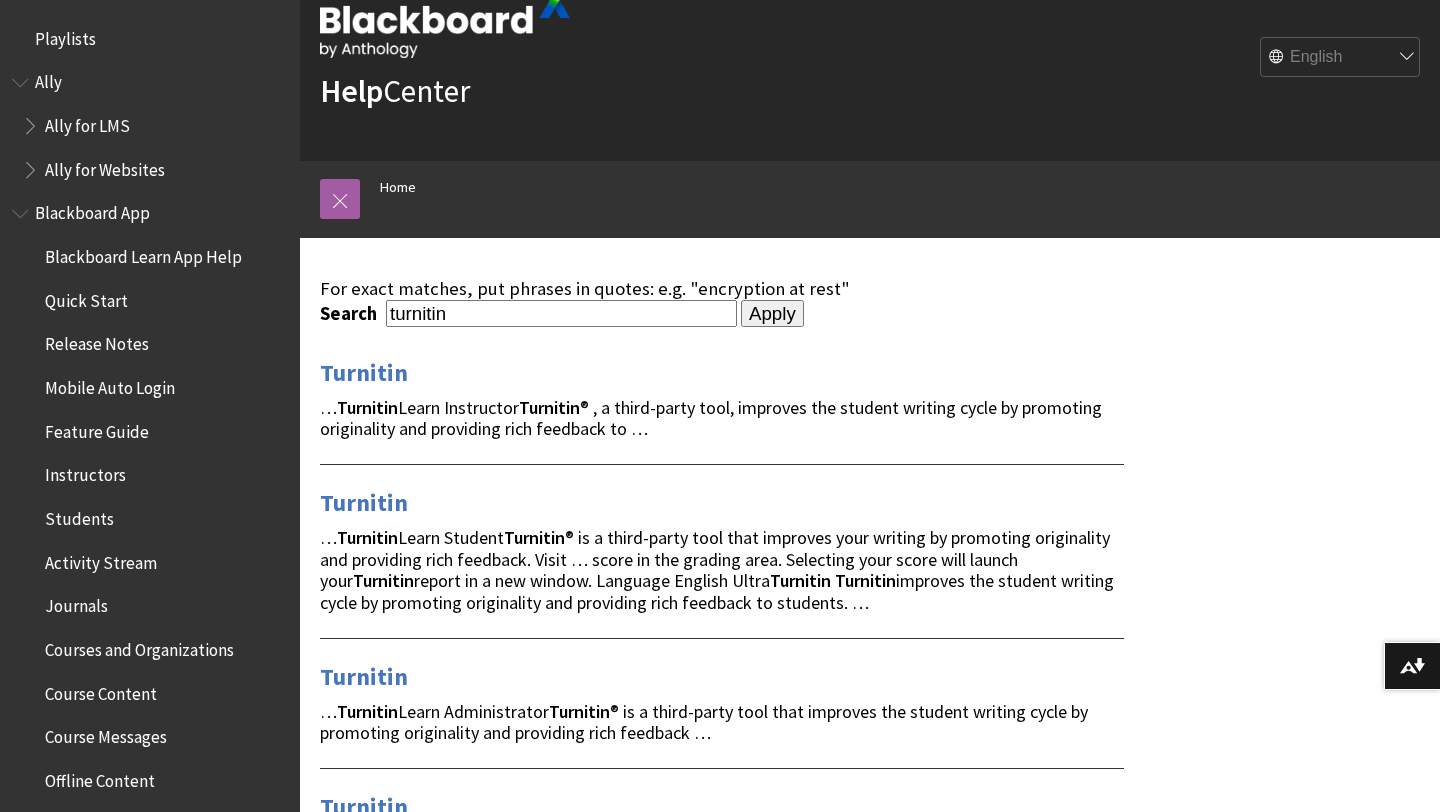 scroll, scrollTop: 45, scrollLeft: 0, axis: vertical 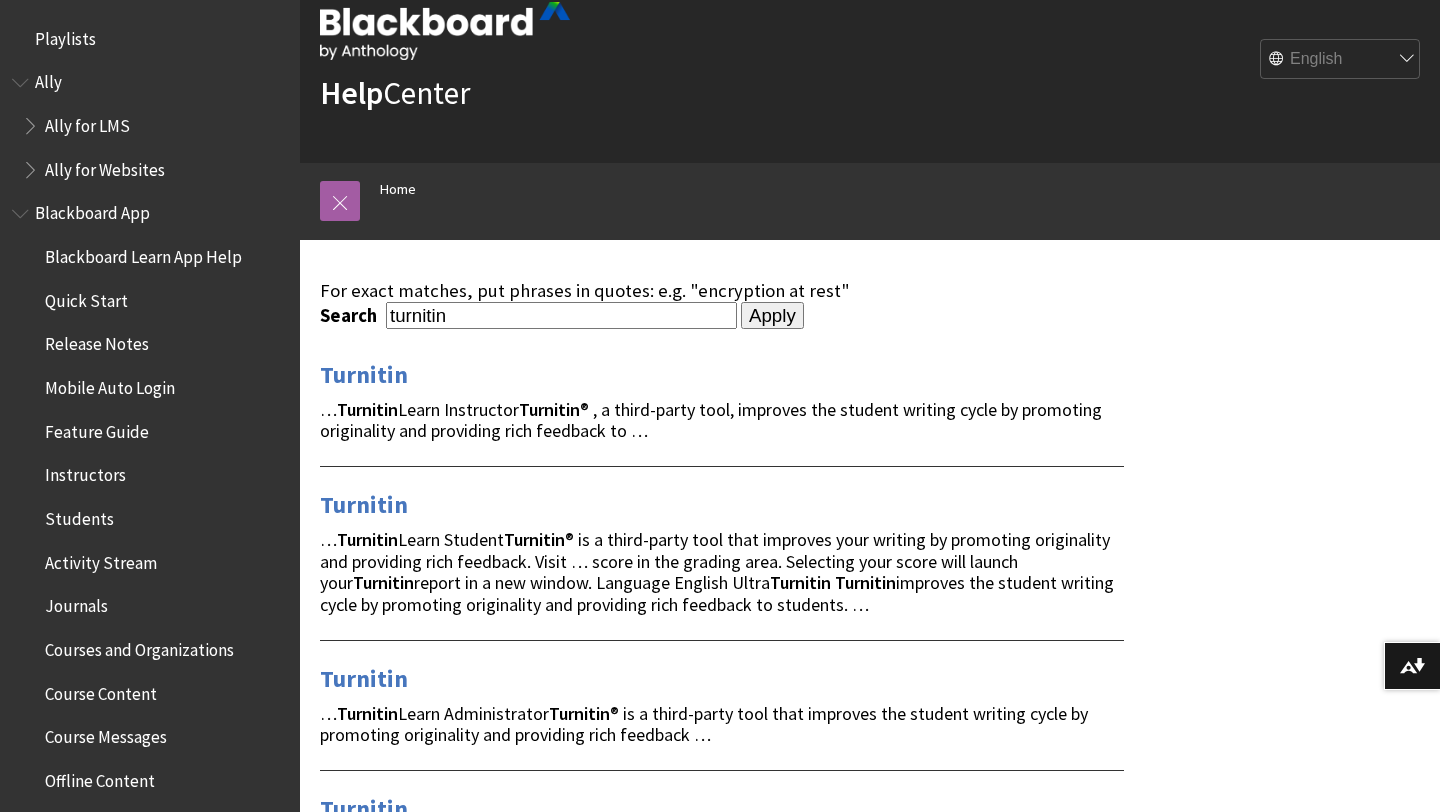 click on "turnitin" at bounding box center (561, 315) 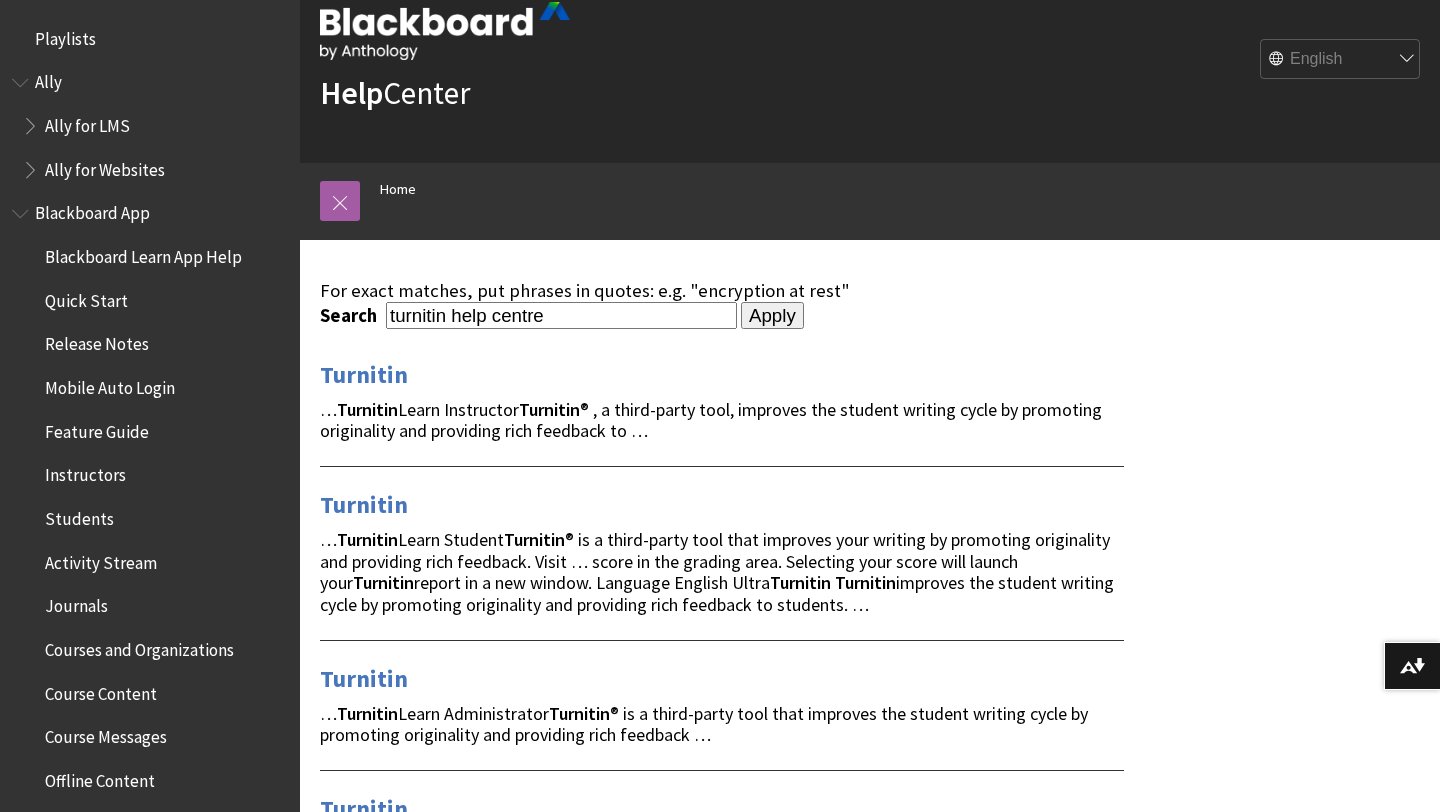 type on "turnitin help centre" 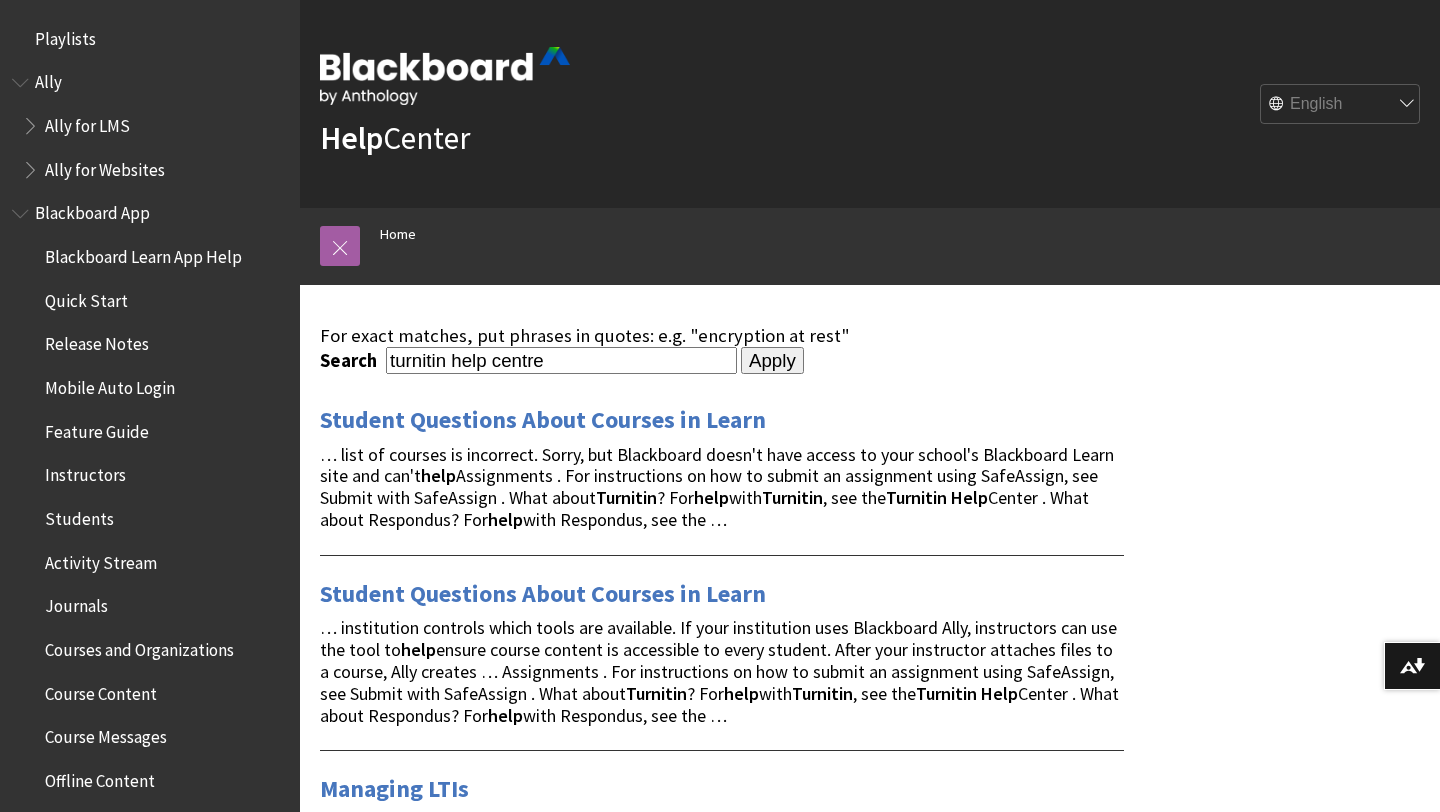 scroll, scrollTop: 0, scrollLeft: 0, axis: both 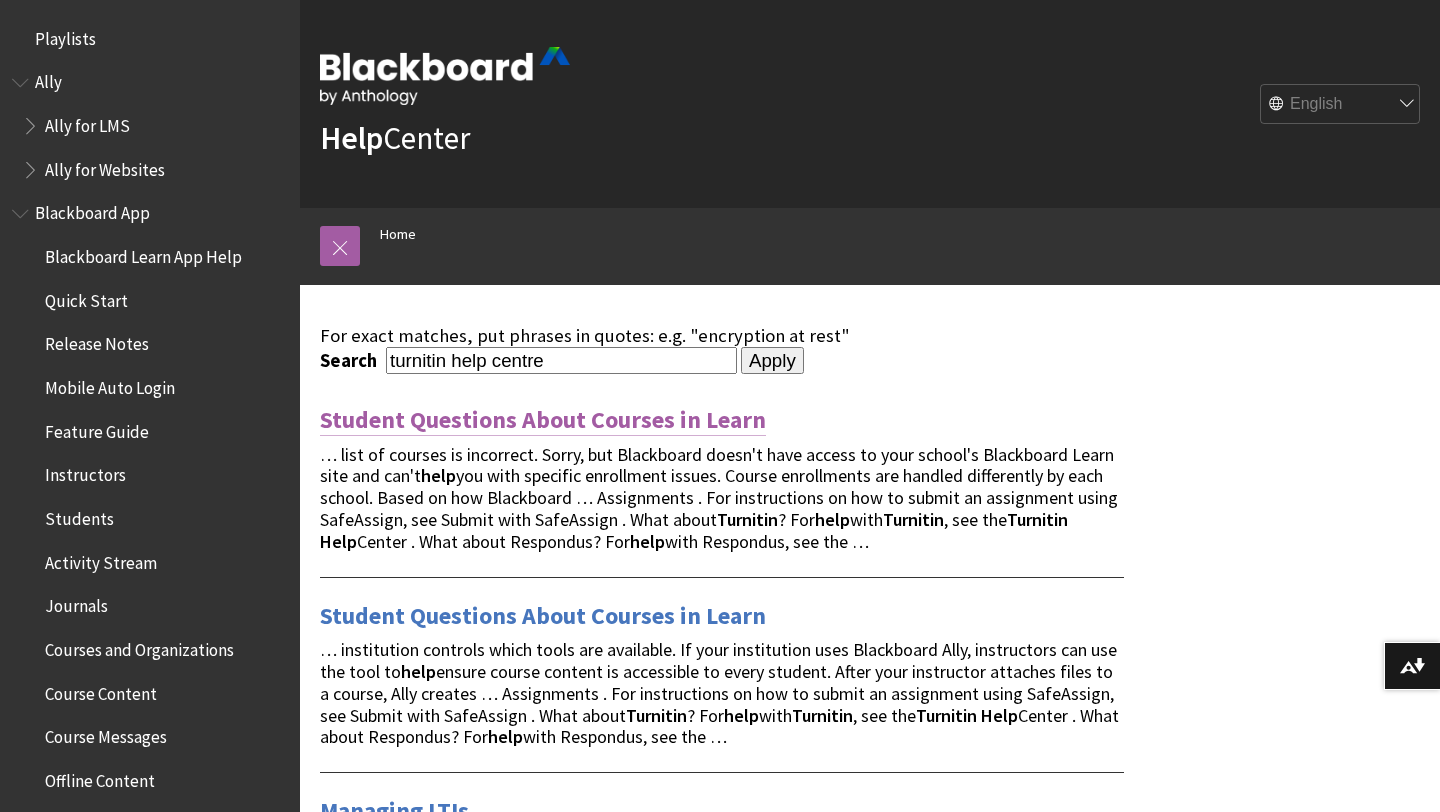 click on "Student Questions About Courses in Learn" at bounding box center (543, 420) 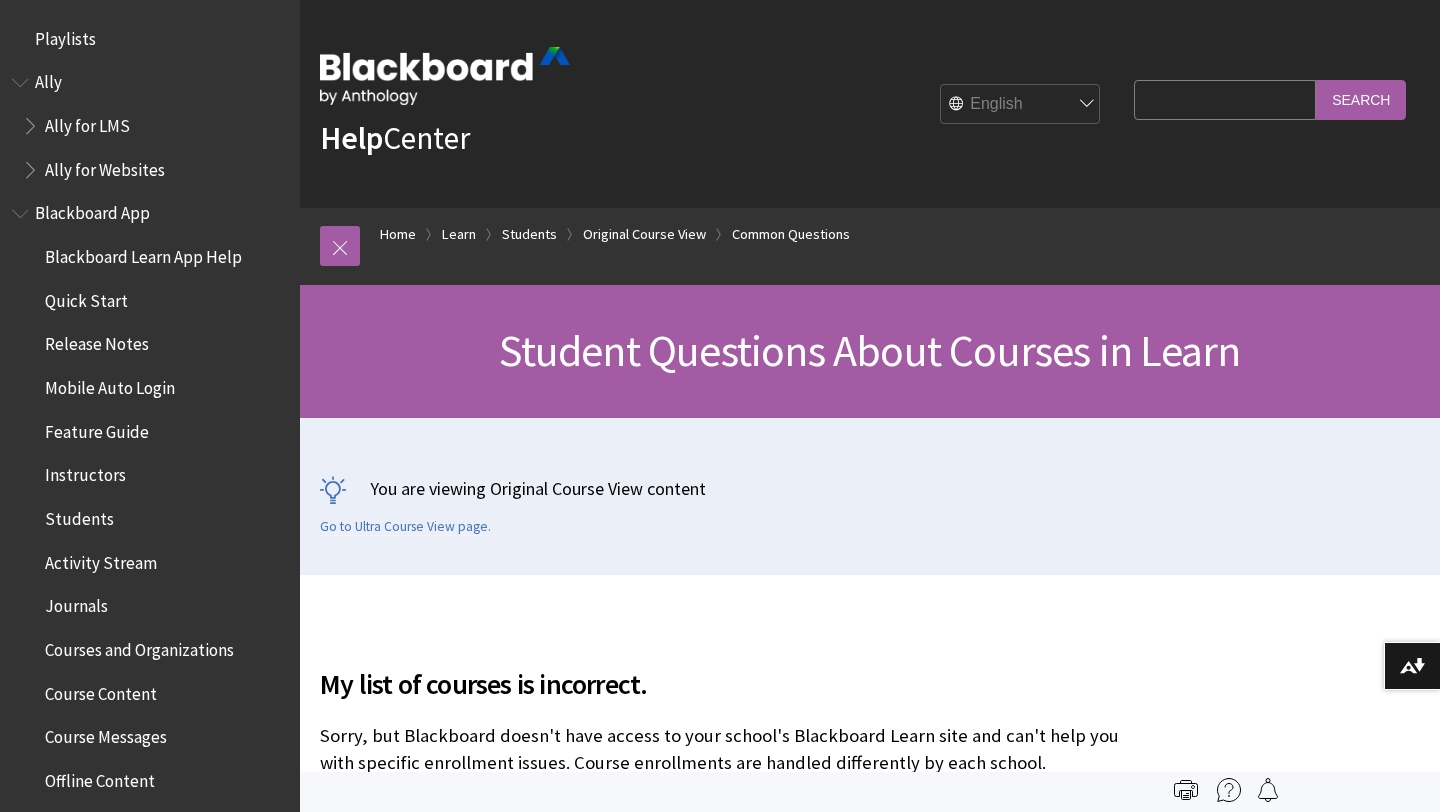scroll, scrollTop: 0, scrollLeft: 0, axis: both 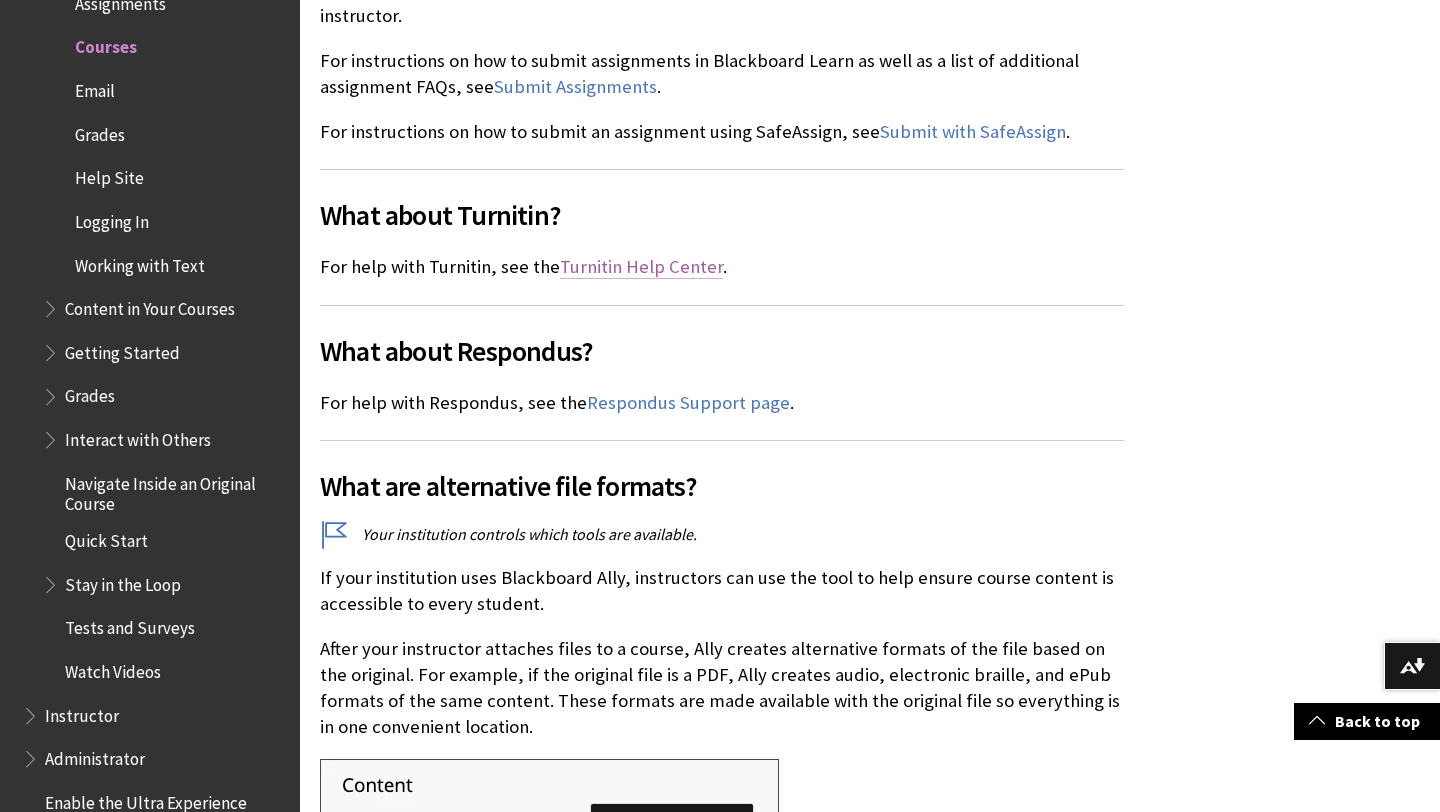 click on "Turnitin Help Center" at bounding box center [641, 267] 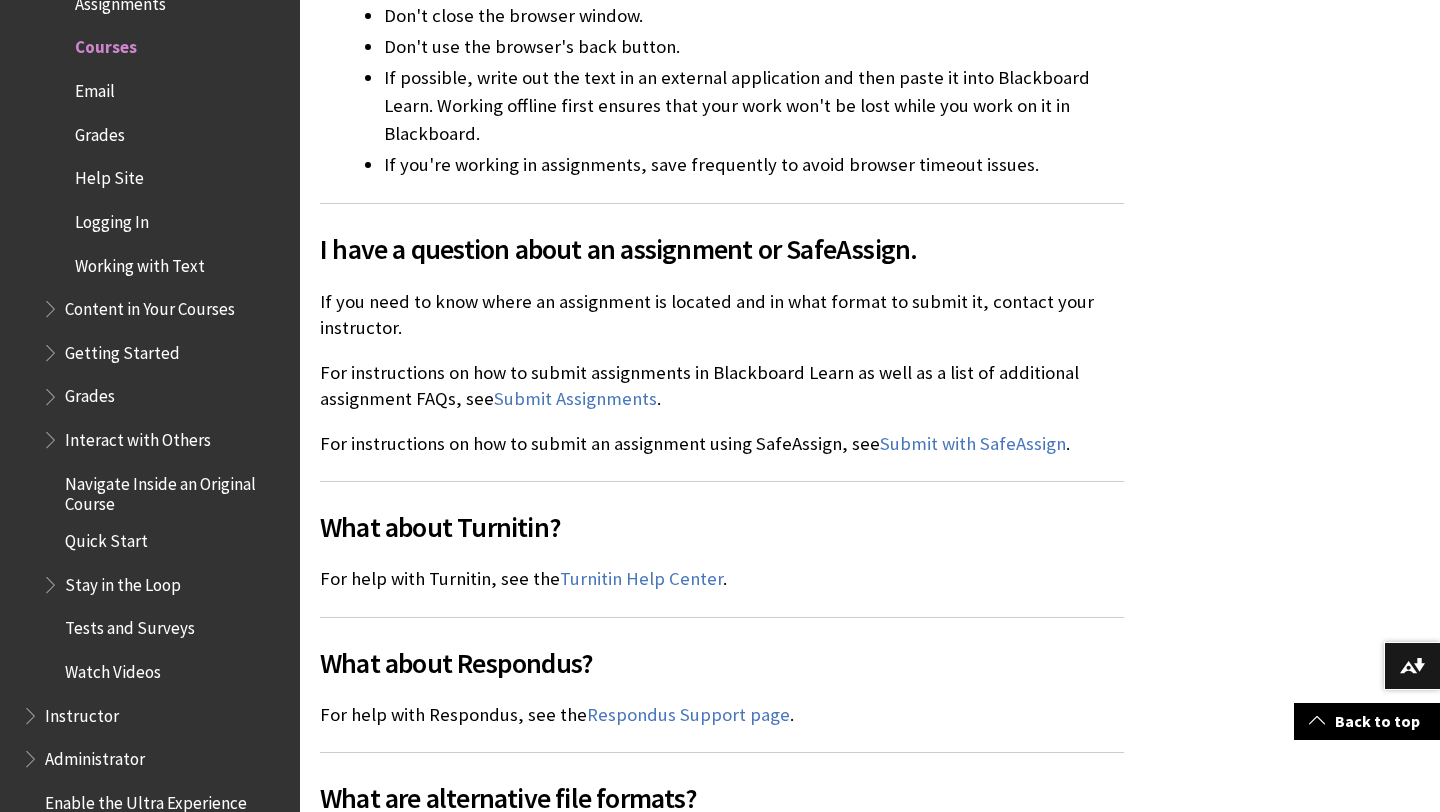scroll, scrollTop: 2084, scrollLeft: 0, axis: vertical 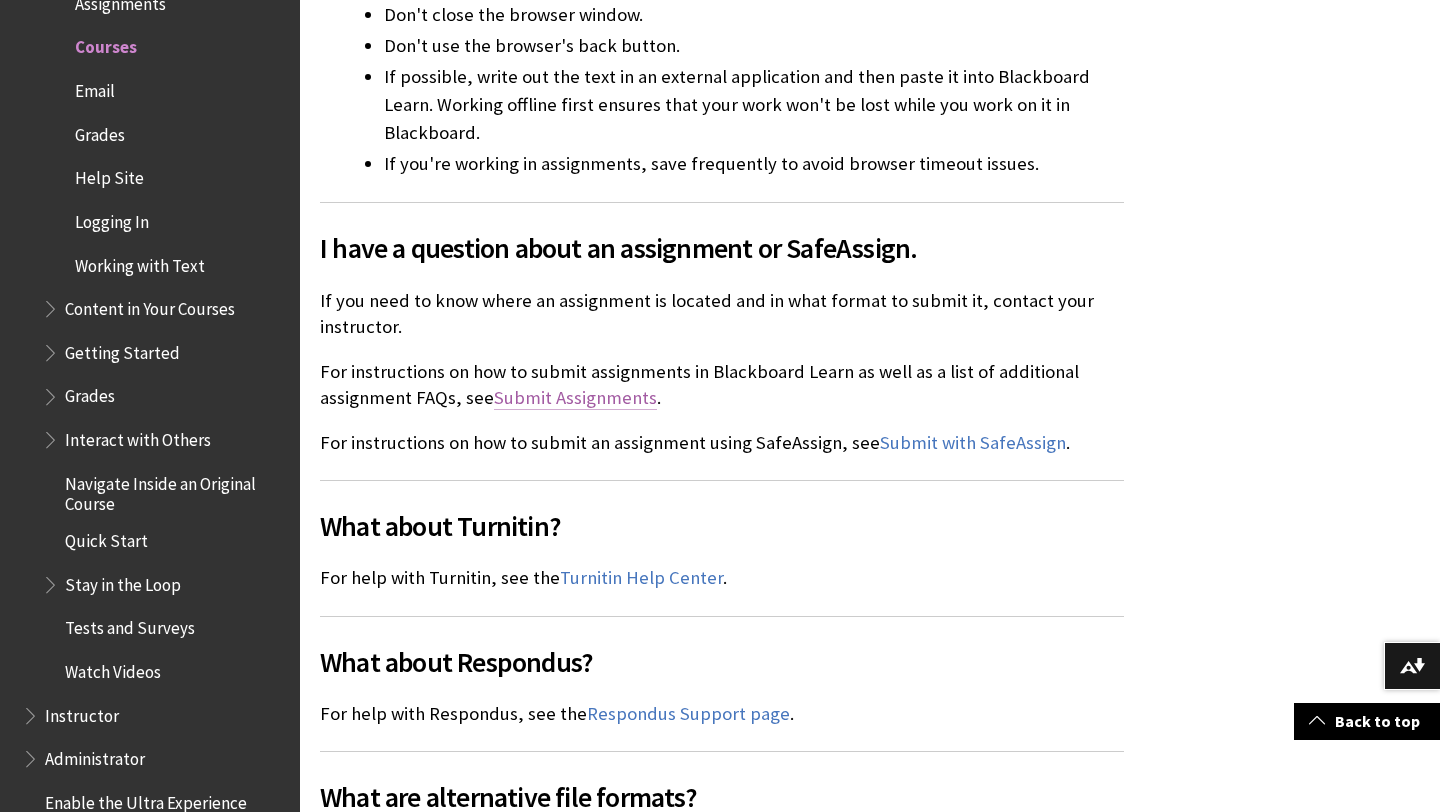 click on "Submit Assignments" at bounding box center (575, 398) 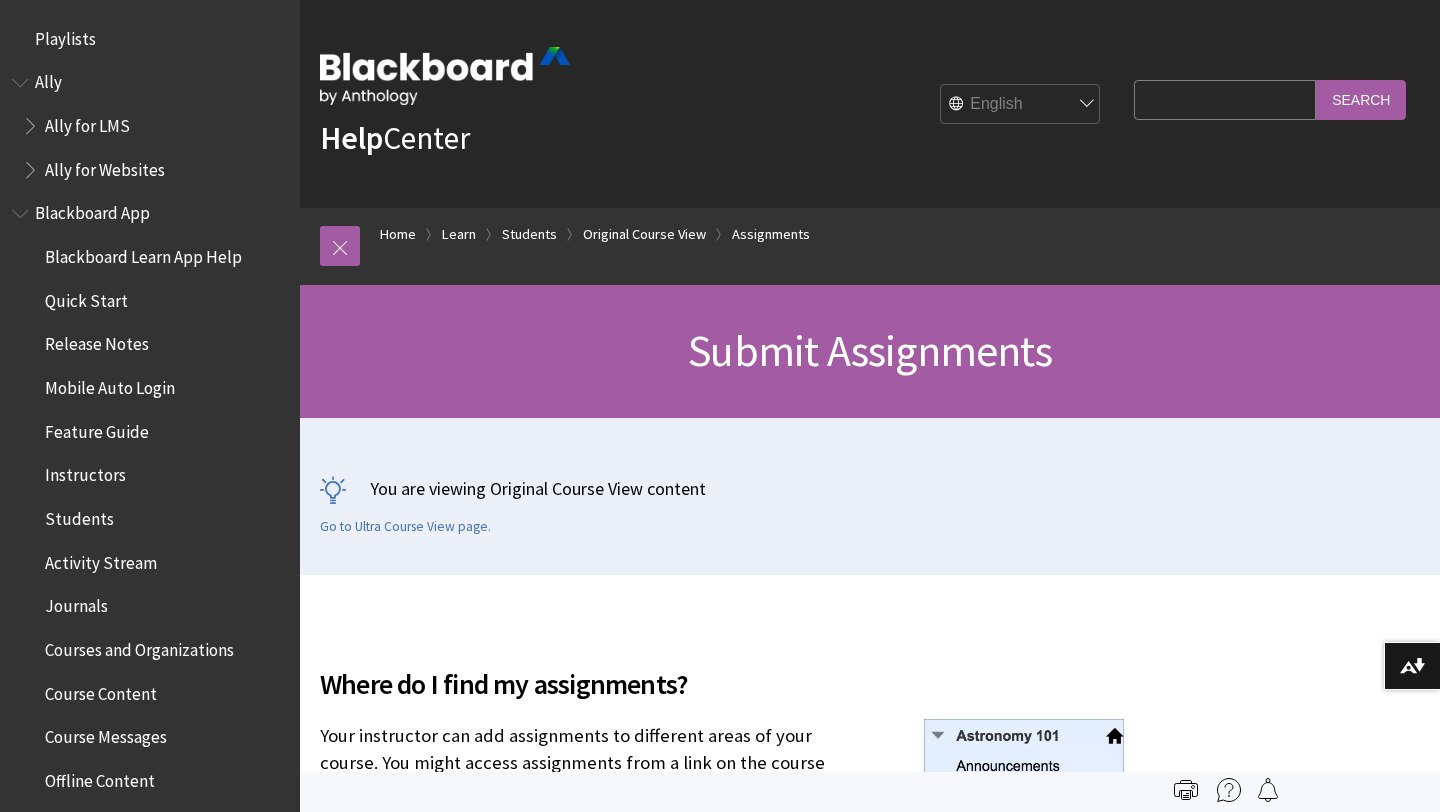 scroll, scrollTop: 0, scrollLeft: 0, axis: both 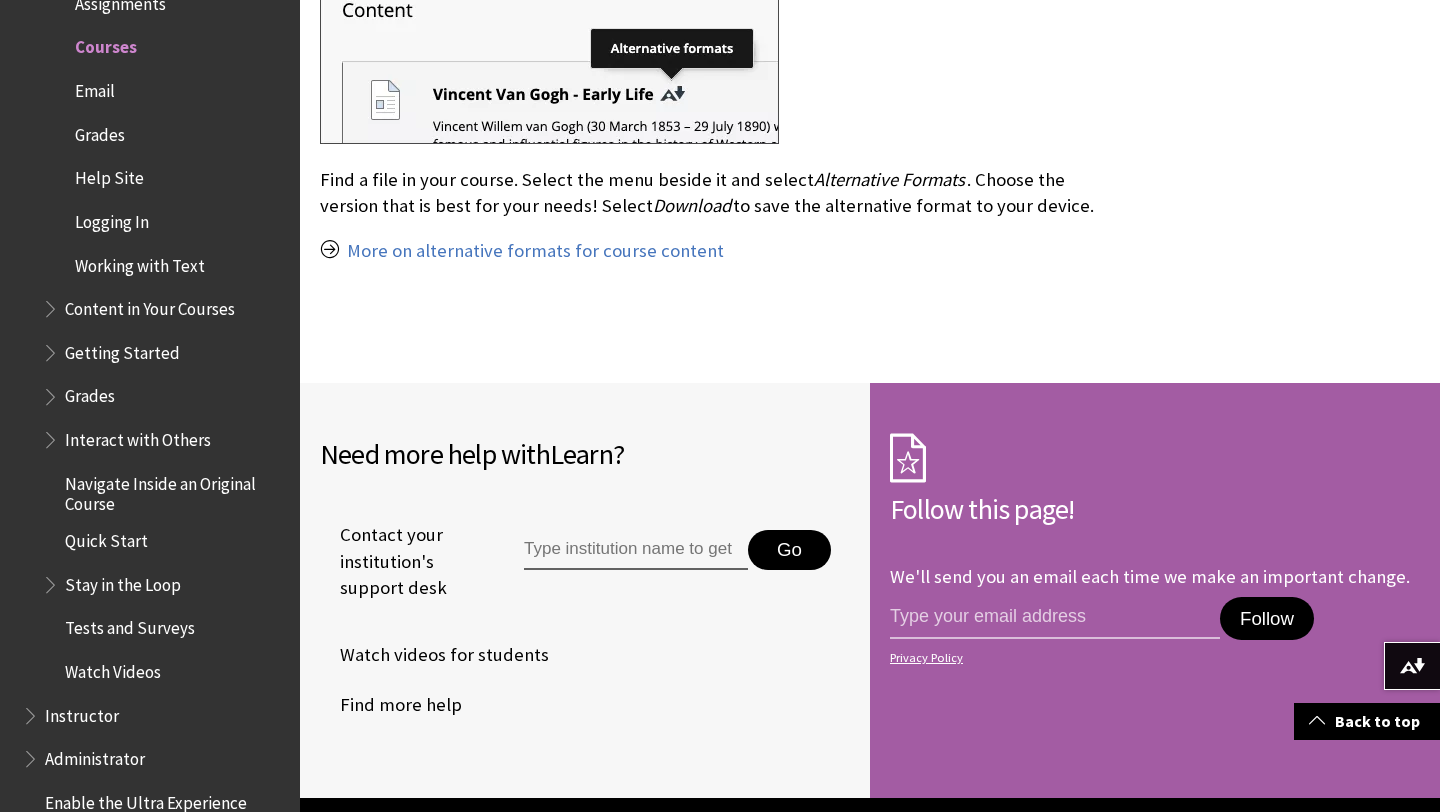 click at bounding box center (636, 550) 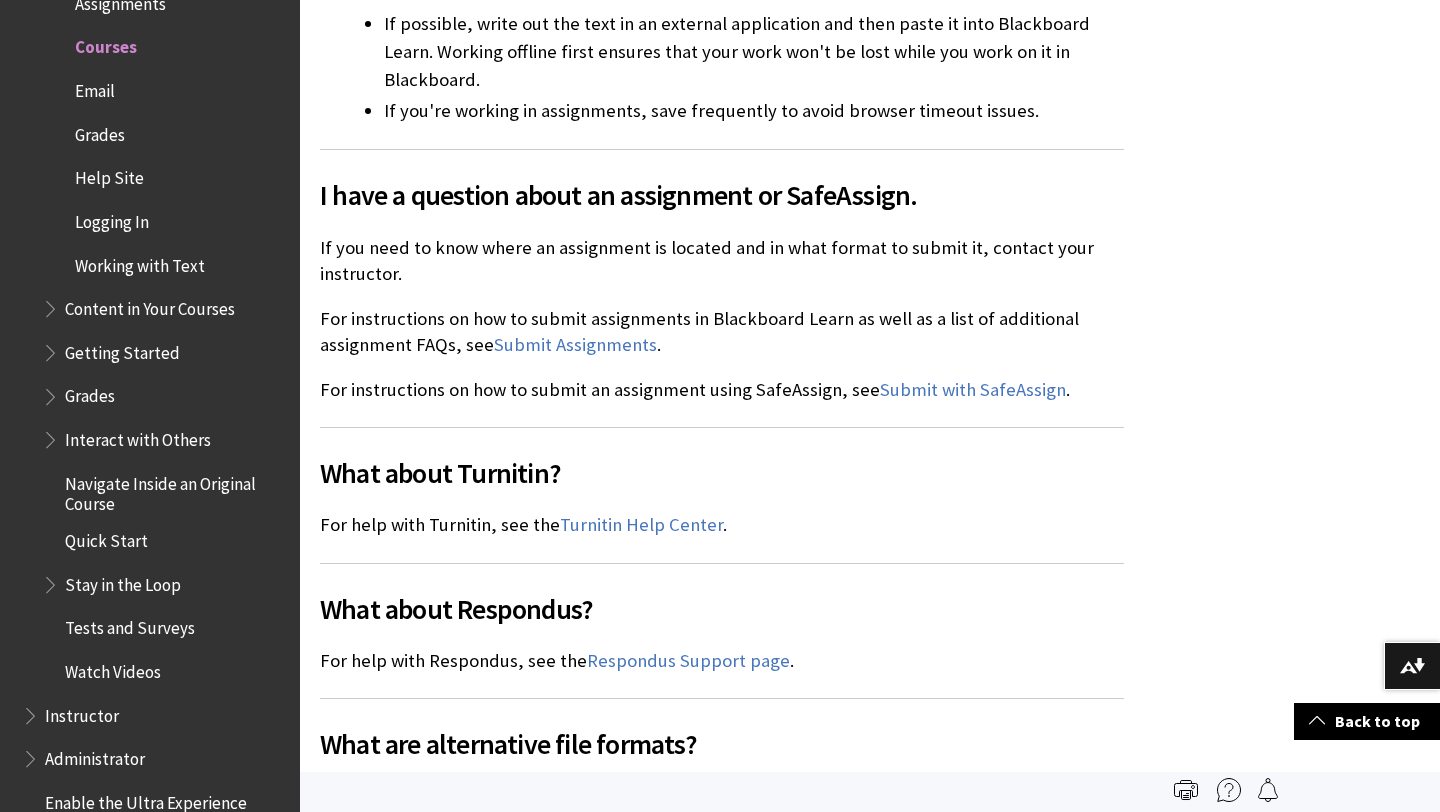 scroll, scrollTop: 2122, scrollLeft: 0, axis: vertical 